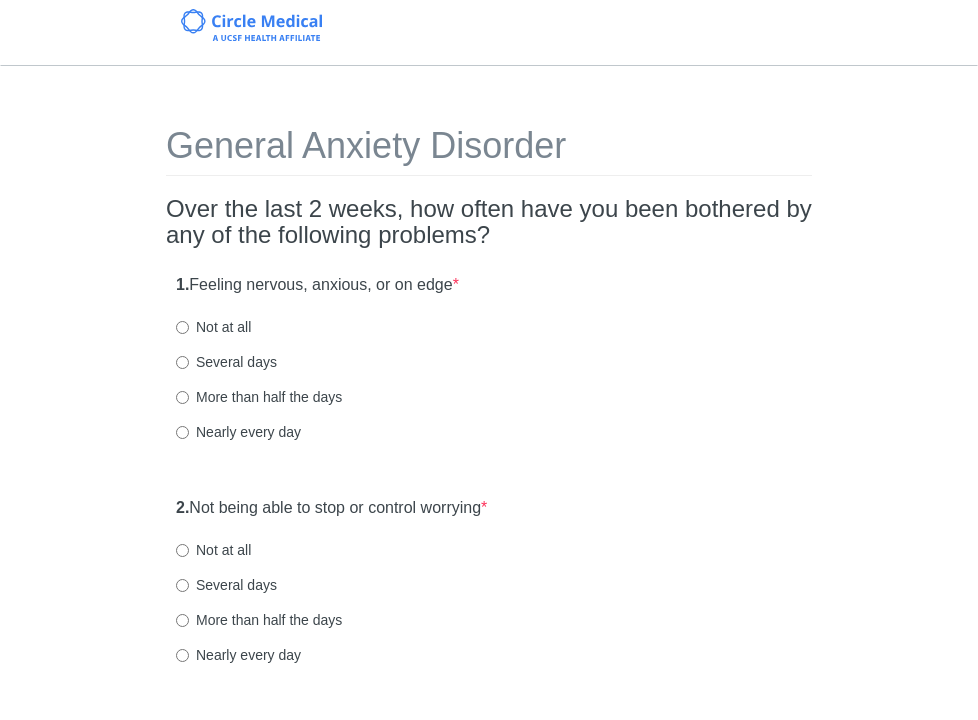 scroll, scrollTop: 0, scrollLeft: 0, axis: both 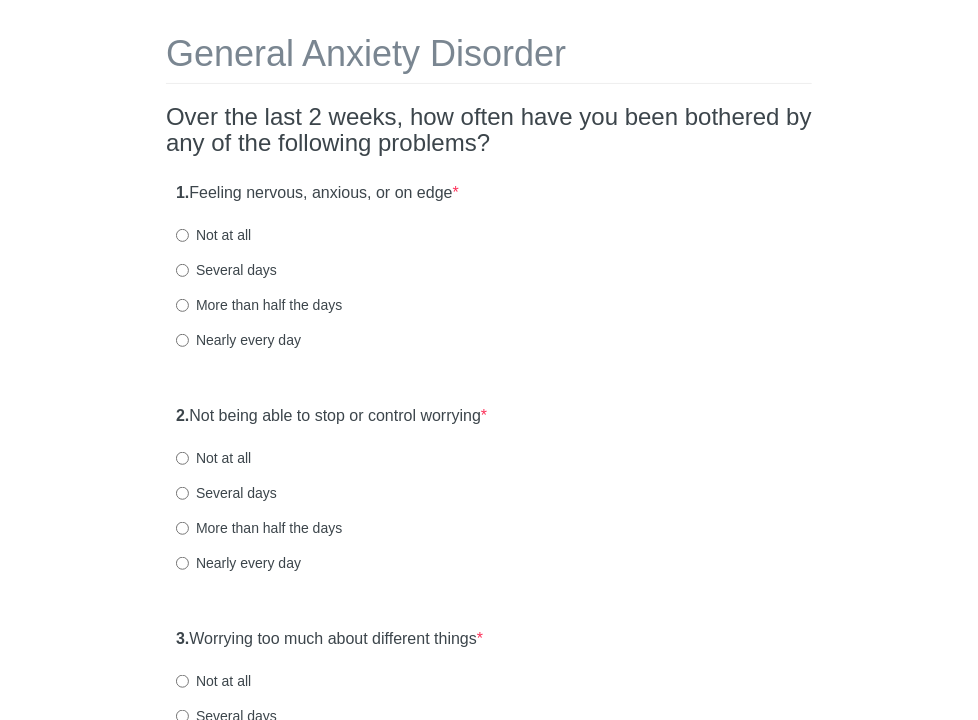 click on "Several days" at bounding box center (226, 270) 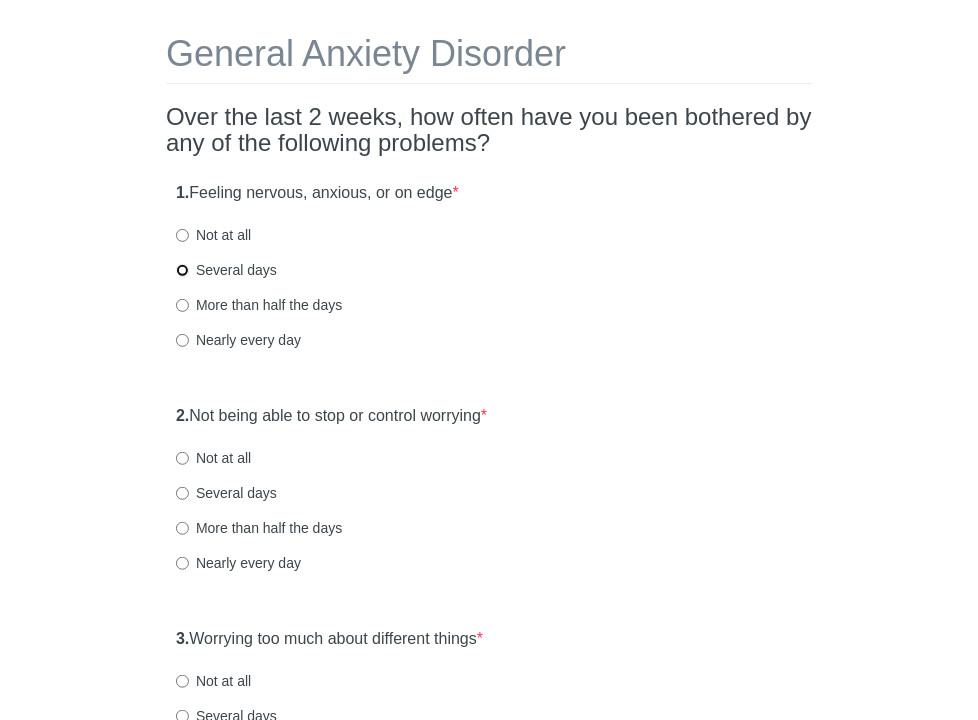 click on "Several days" at bounding box center (182, 270) 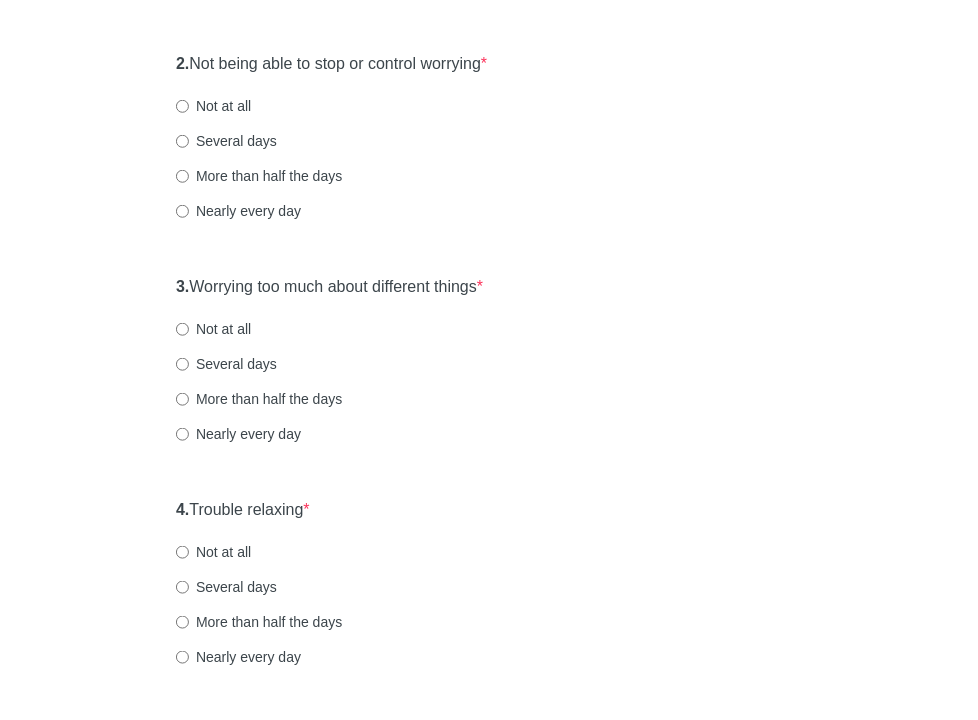 scroll, scrollTop: 448, scrollLeft: 0, axis: vertical 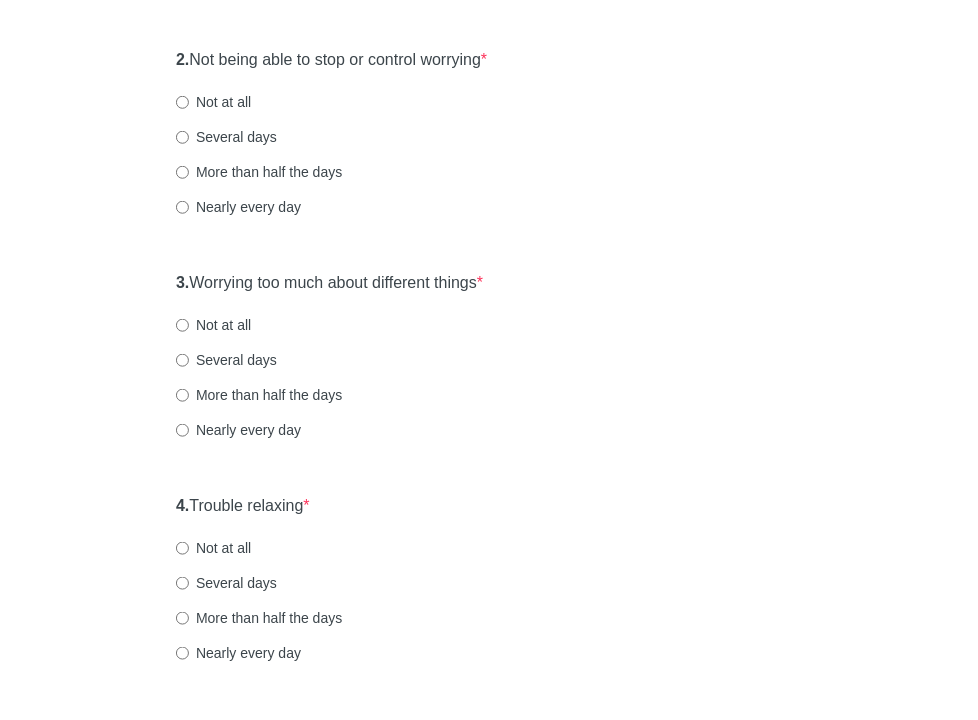 click on "Several days" at bounding box center (226, 137) 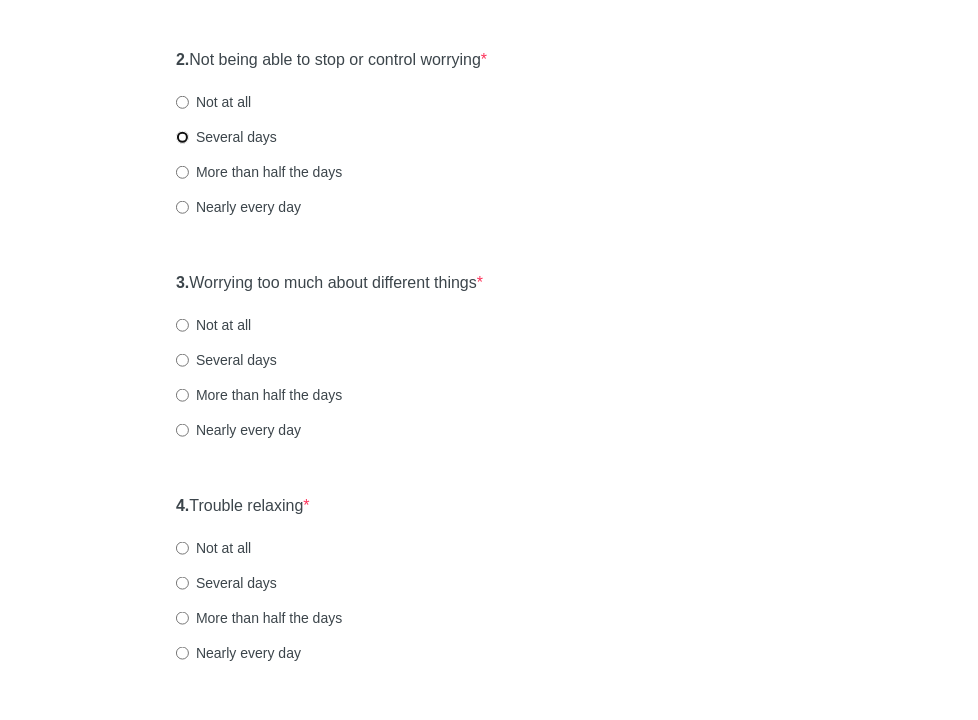 radio on "true" 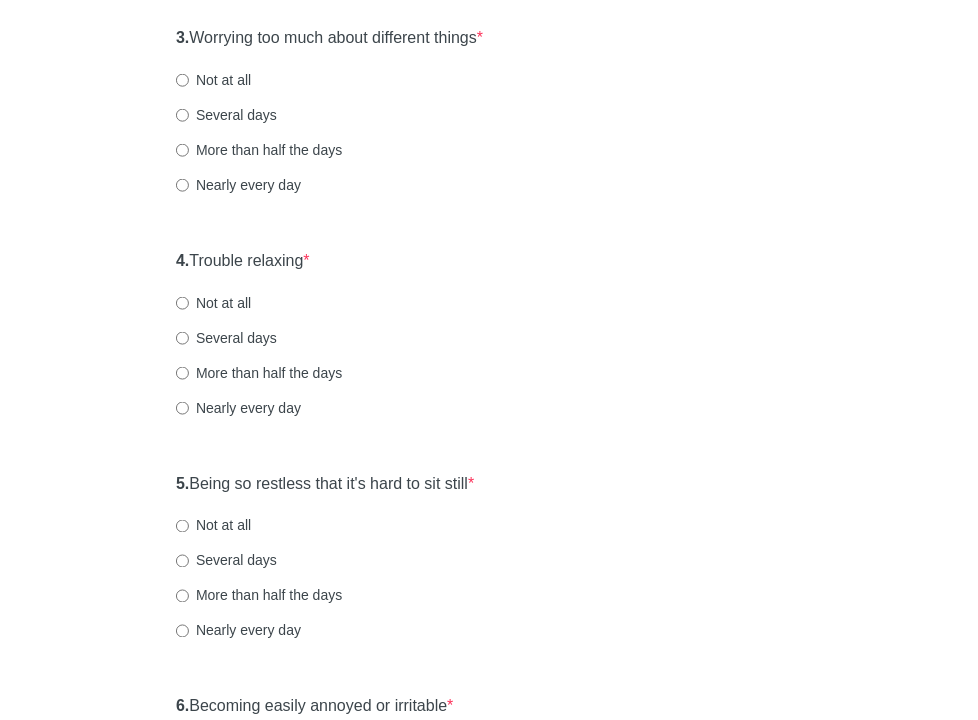 scroll, scrollTop: 696, scrollLeft: 0, axis: vertical 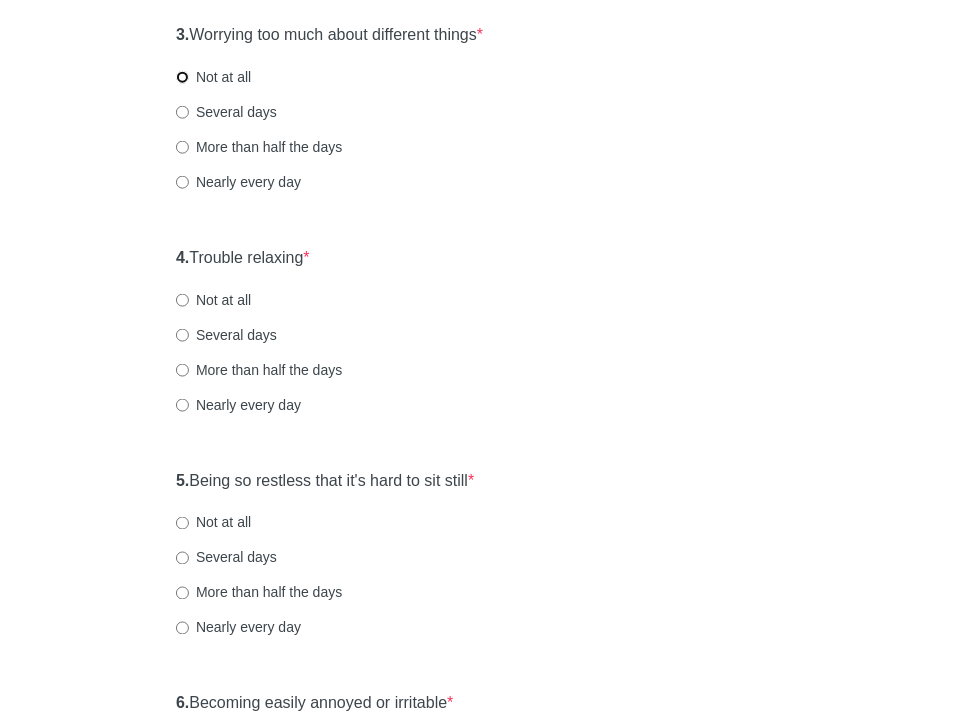 click on "Not at all" at bounding box center [182, 77] 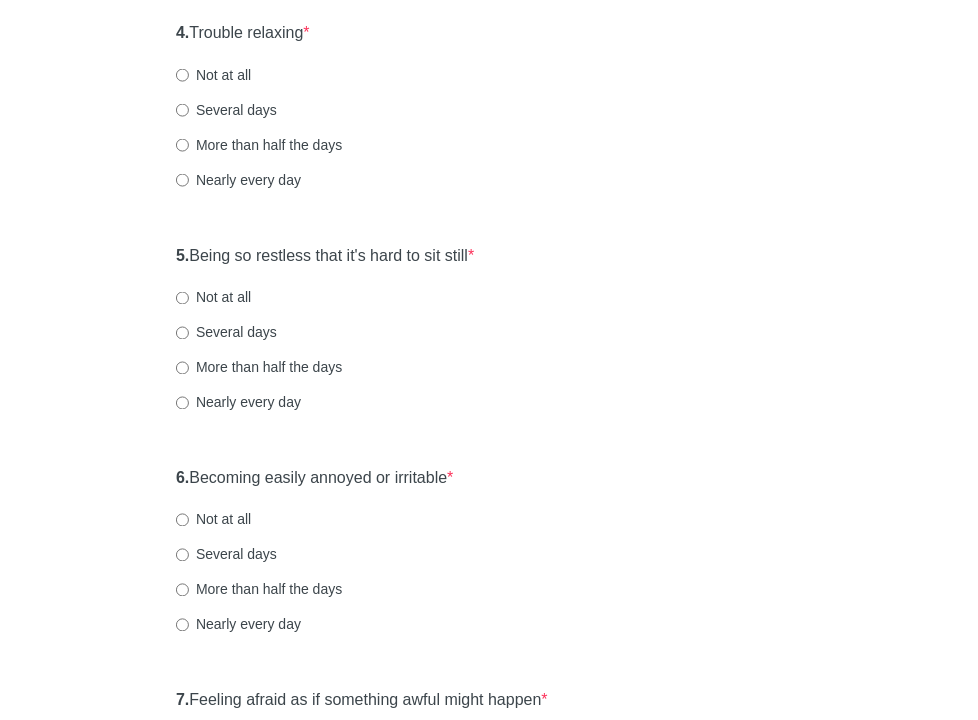 scroll, scrollTop: 924, scrollLeft: 0, axis: vertical 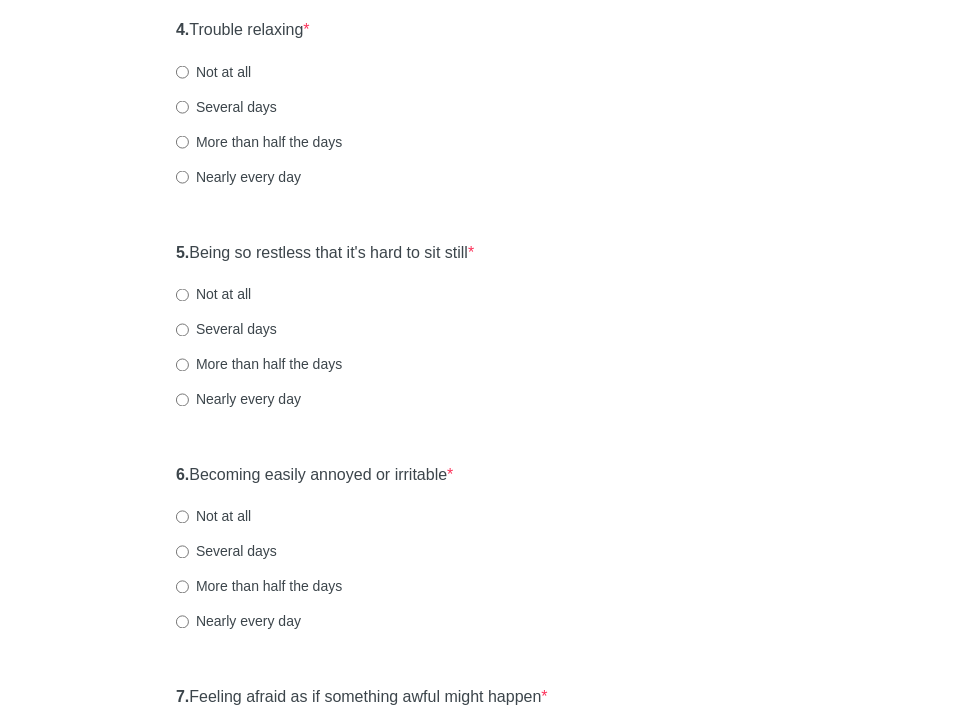 click on "Several days" at bounding box center (226, 107) 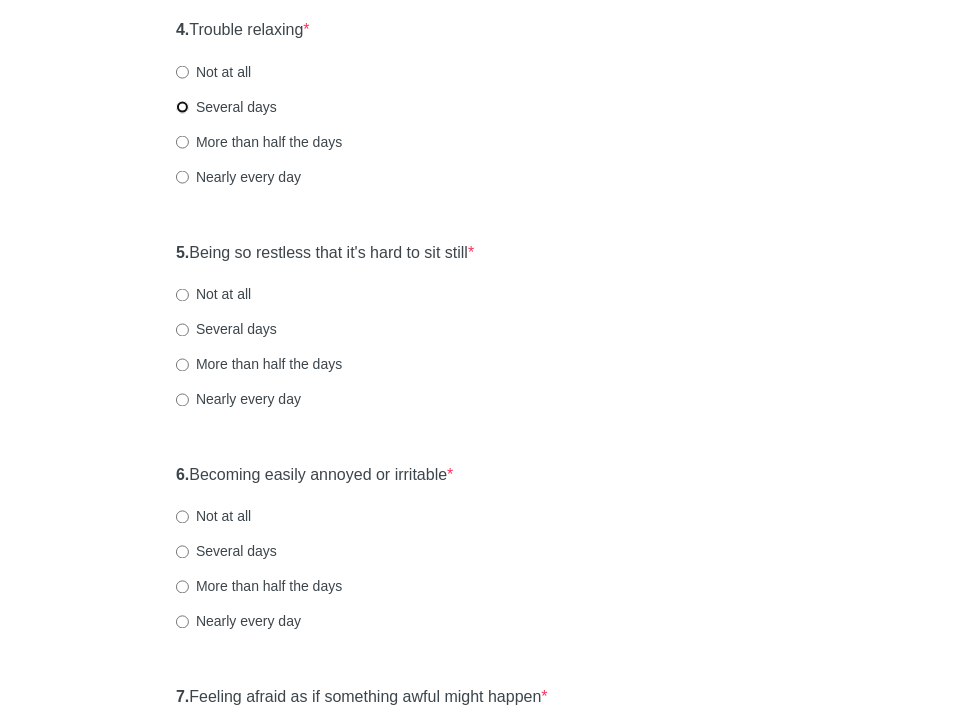 radio on "true" 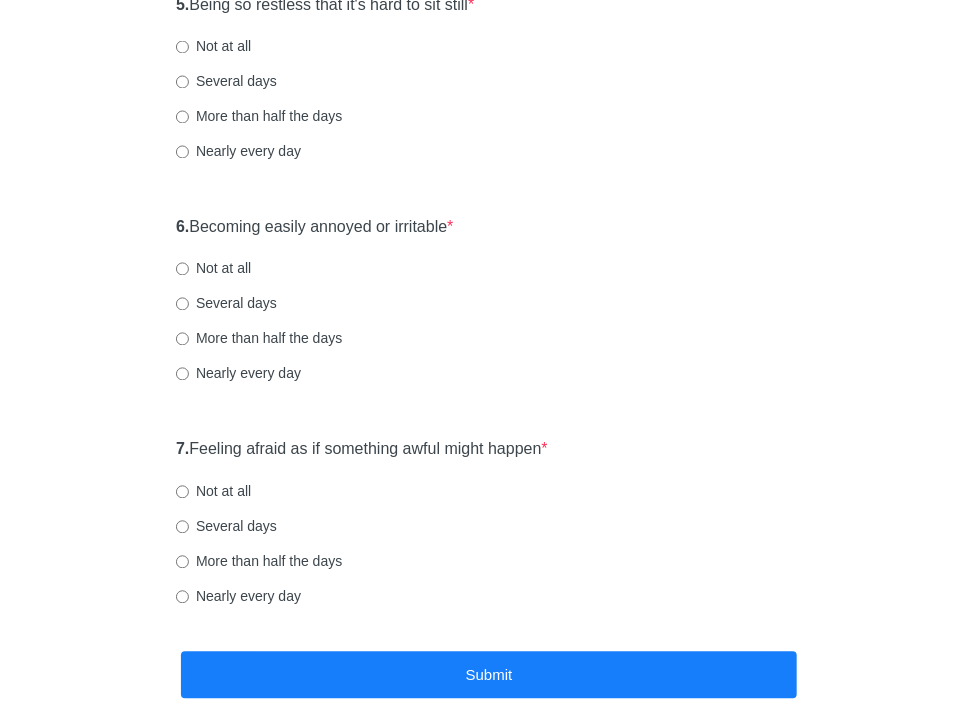 scroll, scrollTop: 1170, scrollLeft: 0, axis: vertical 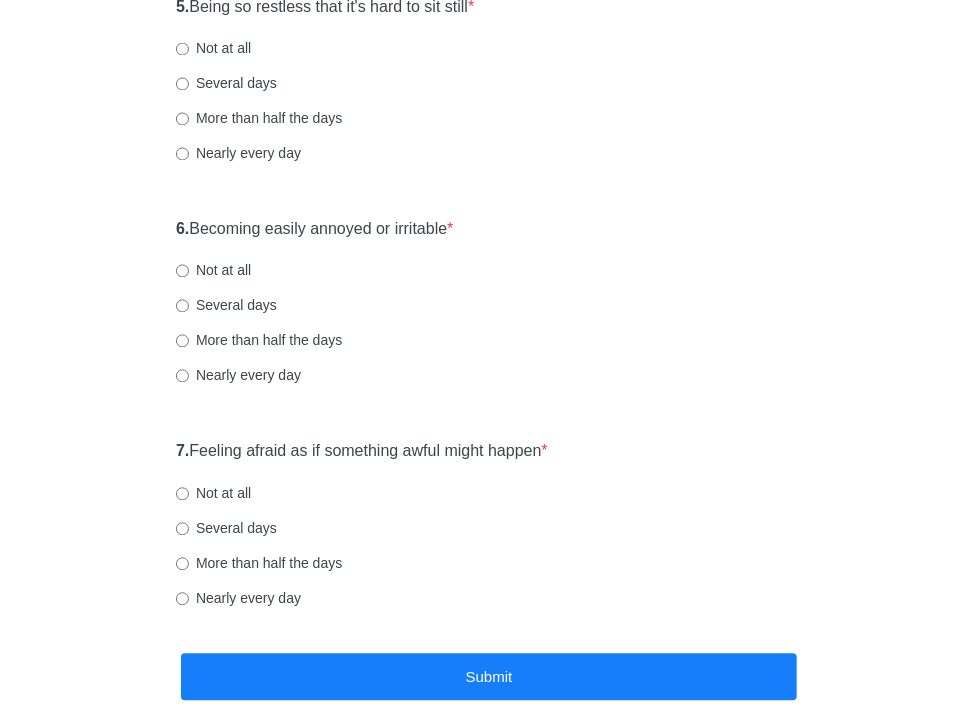 click on "Not at all" at bounding box center (213, 49) 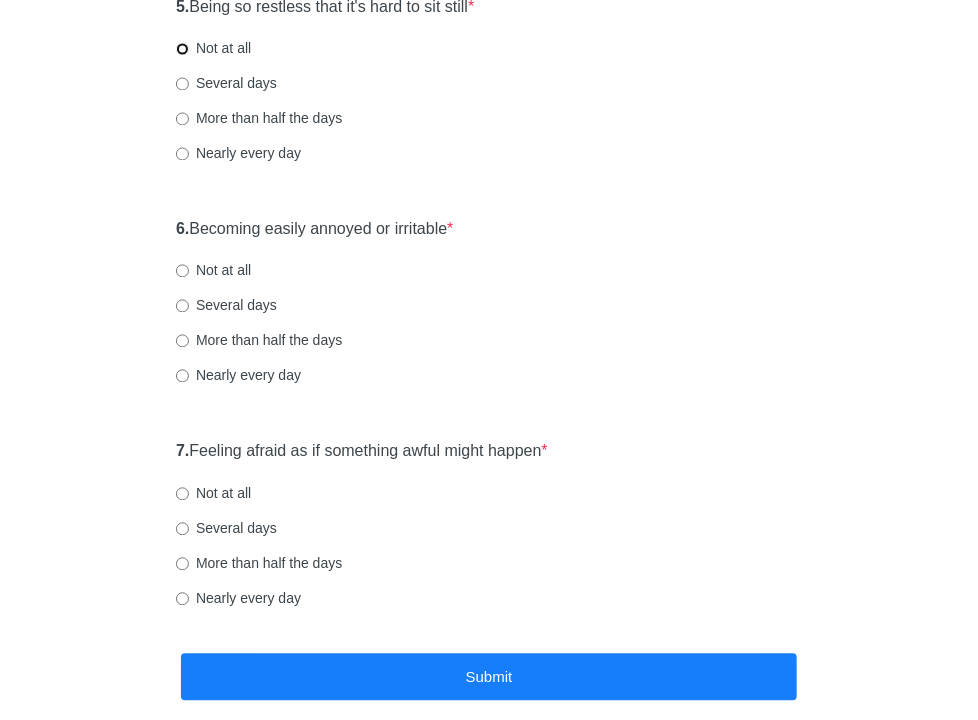 click on "Not at all" at bounding box center (182, 49) 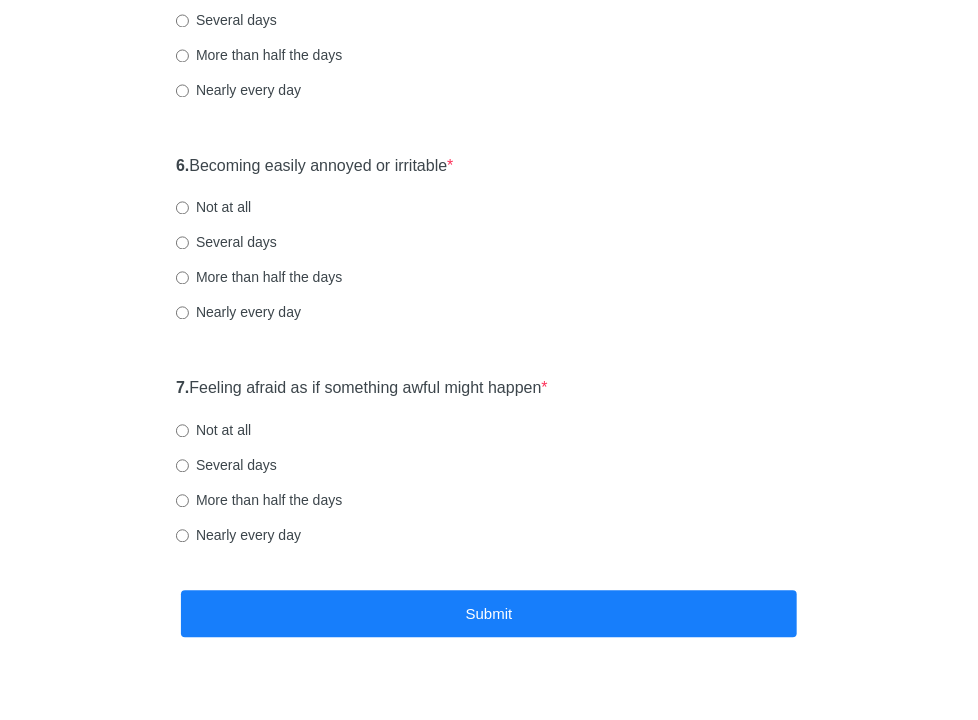 scroll, scrollTop: 1283, scrollLeft: 0, axis: vertical 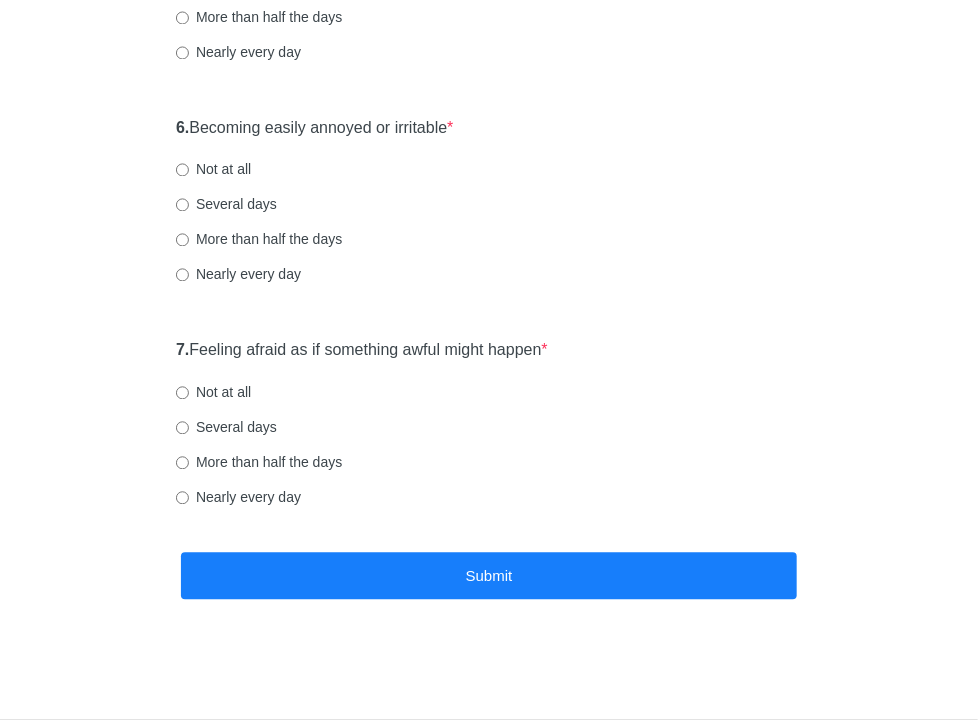 click on "Not at all" at bounding box center (213, 169) 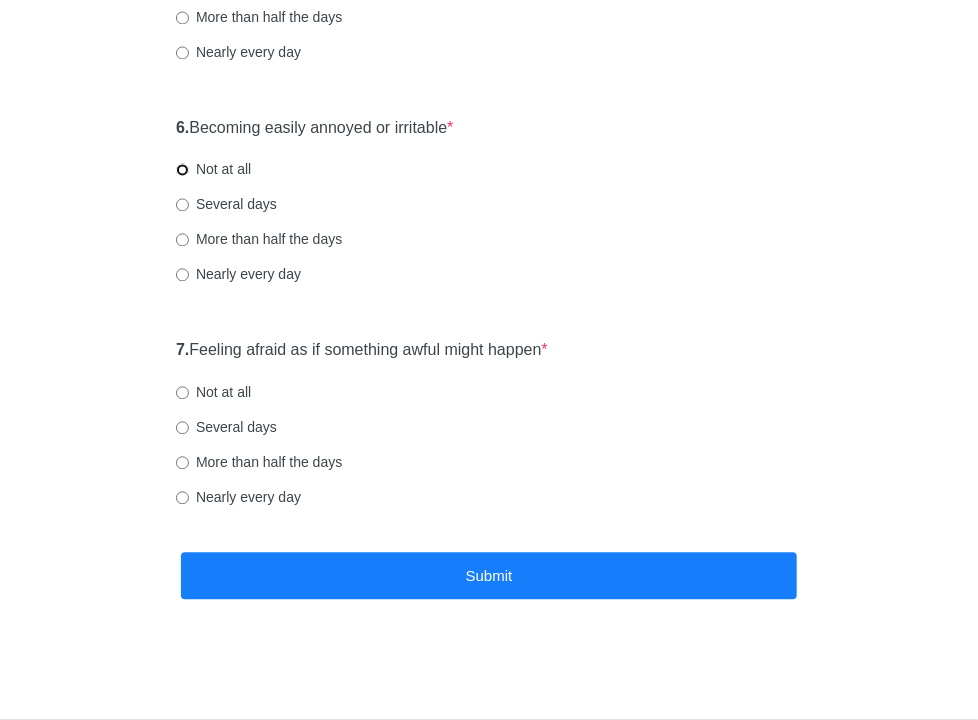 click on "Not at all" at bounding box center (182, 169) 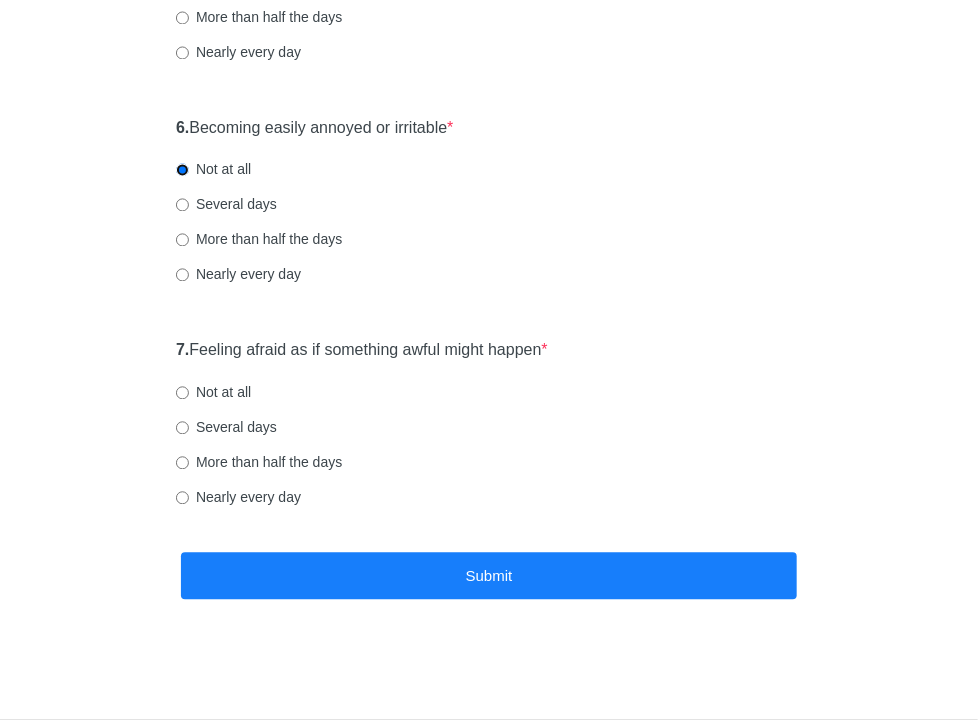 click on "Not at all" at bounding box center (213, 392) 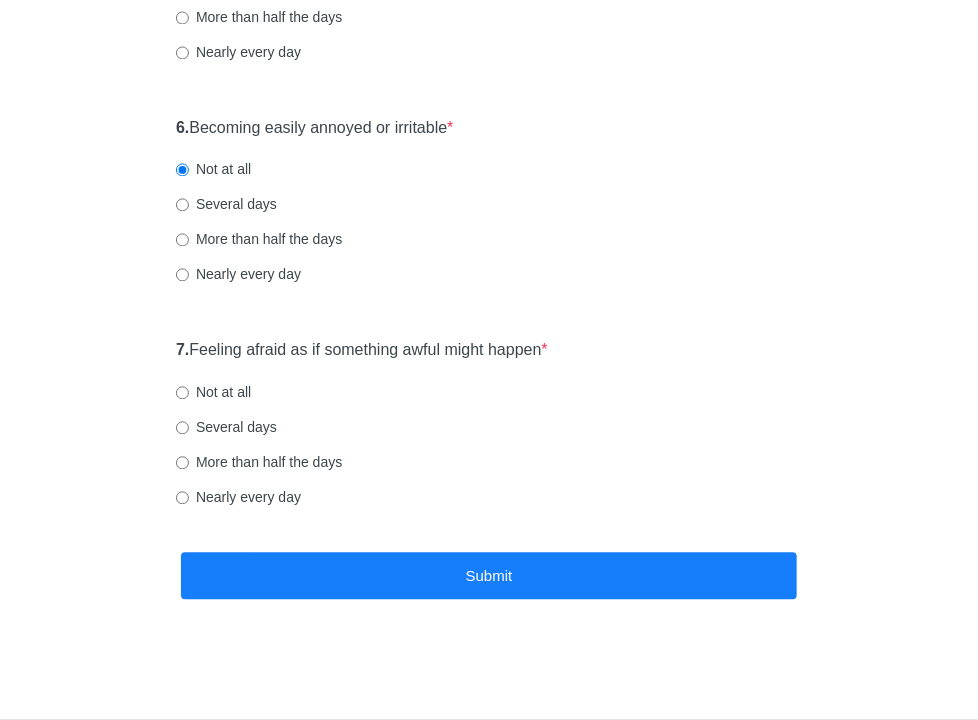 click on "Not at all" at bounding box center (182, 392) 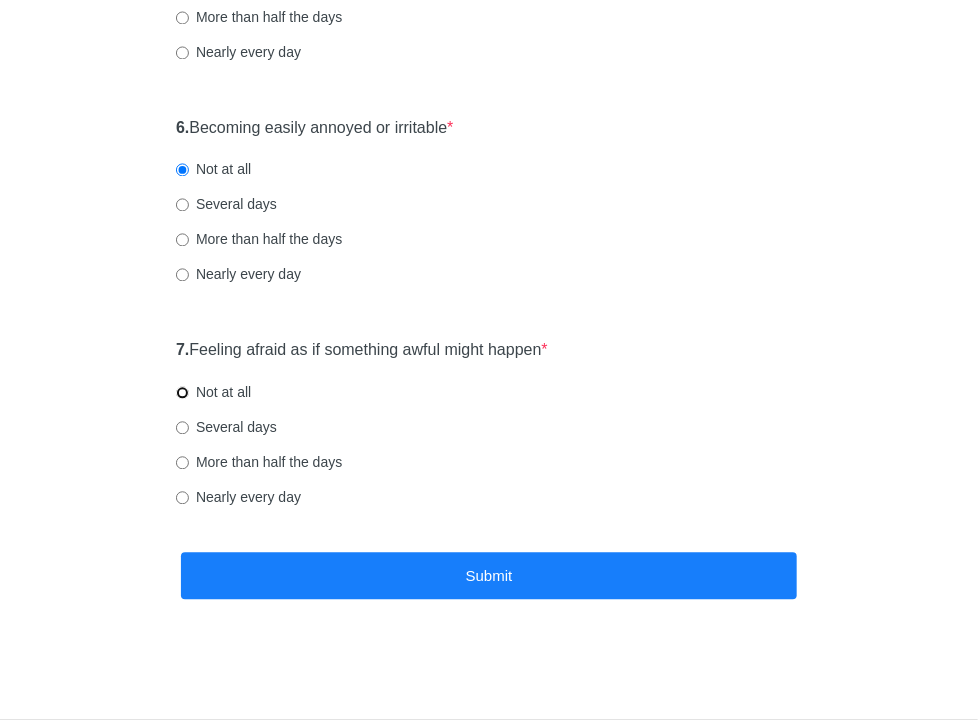 radio on "true" 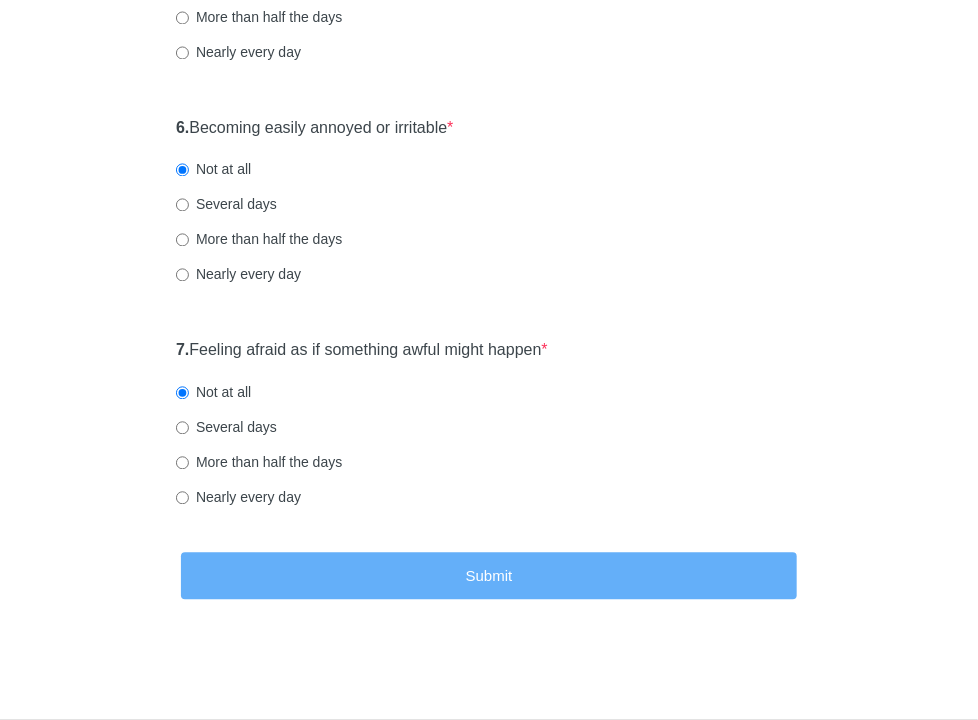 click on "Submit" at bounding box center [489, 575] 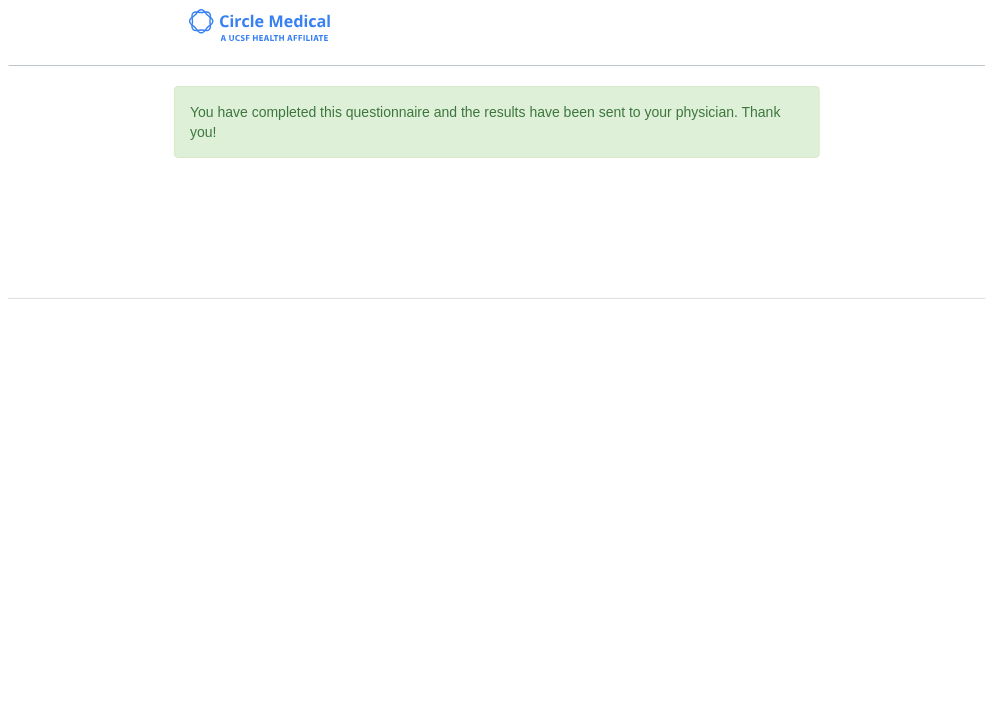 scroll, scrollTop: 0, scrollLeft: 0, axis: both 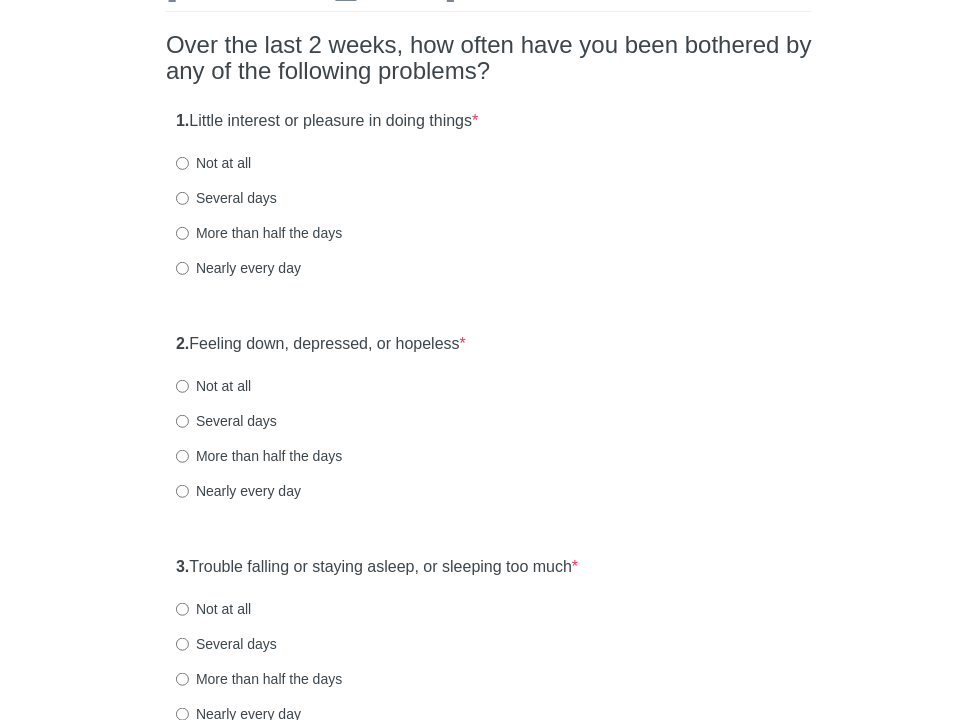 click on "Not at all" at bounding box center [213, 386] 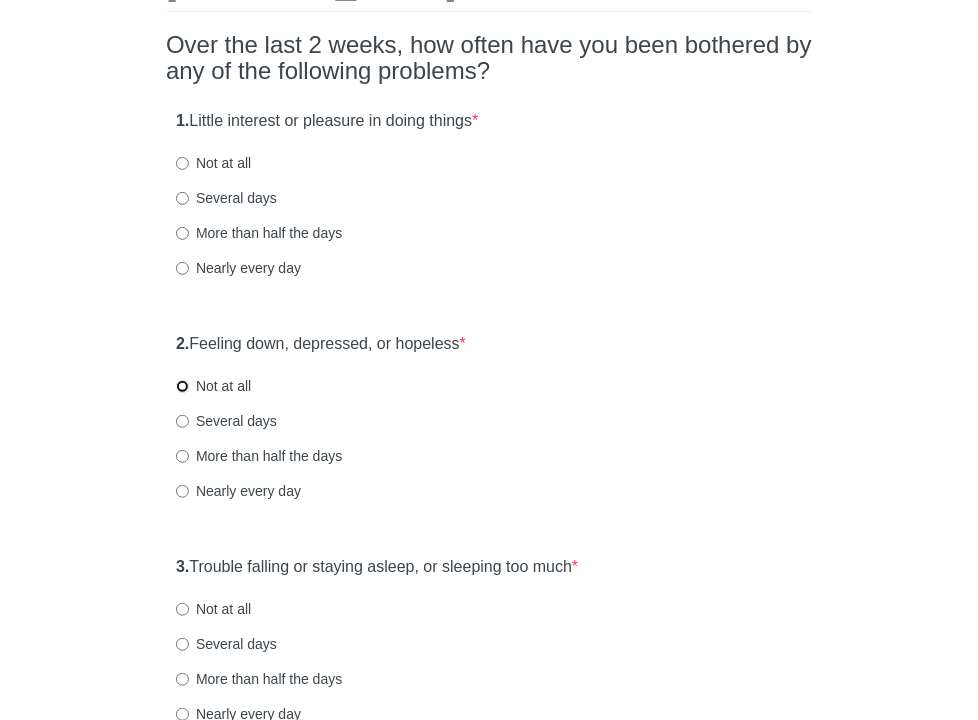 click on "Not at all" at bounding box center [182, 386] 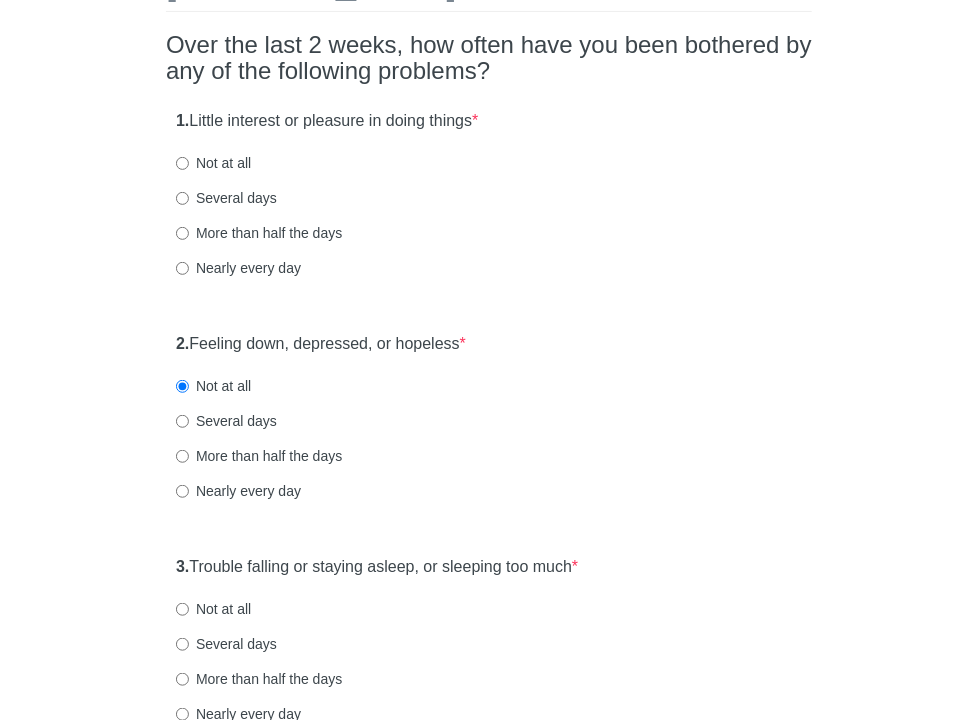 click on "Not at all" at bounding box center [213, 163] 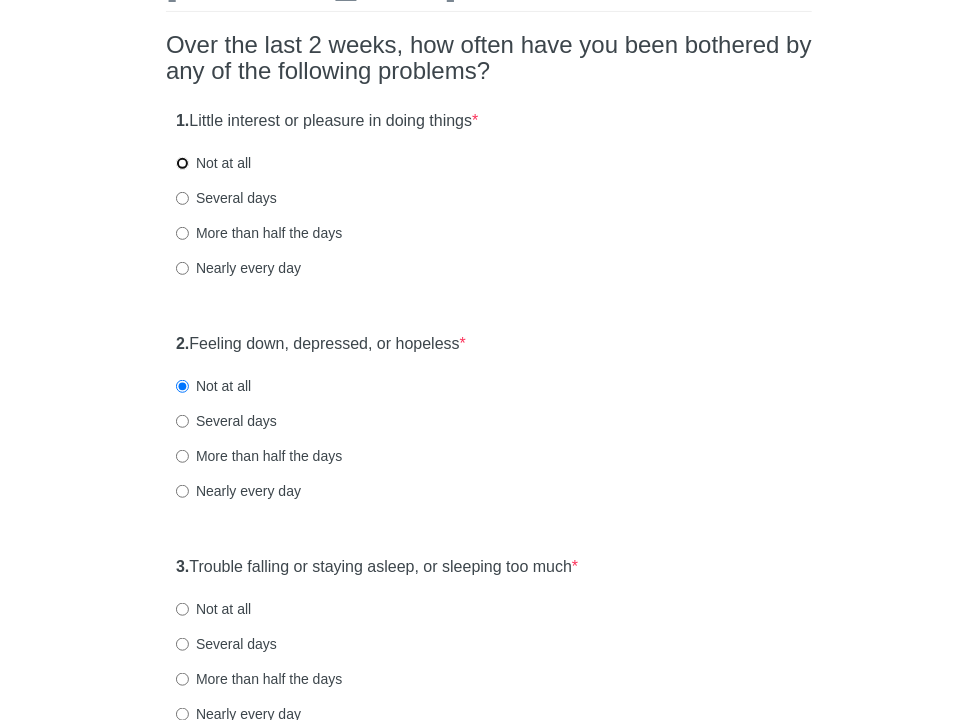 radio on "true" 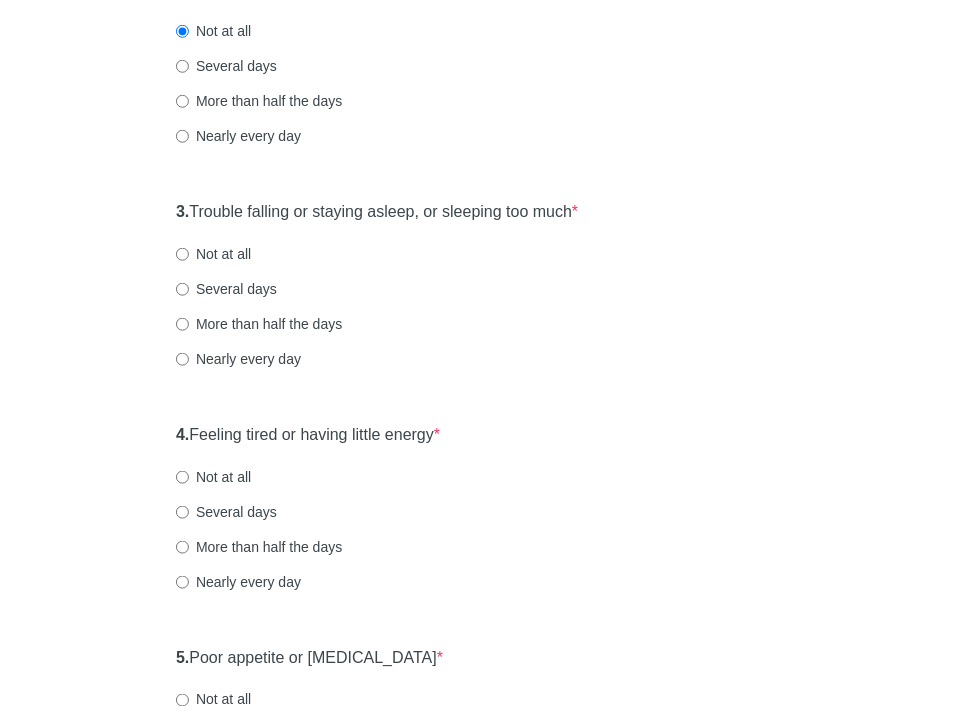 scroll, scrollTop: 582, scrollLeft: 0, axis: vertical 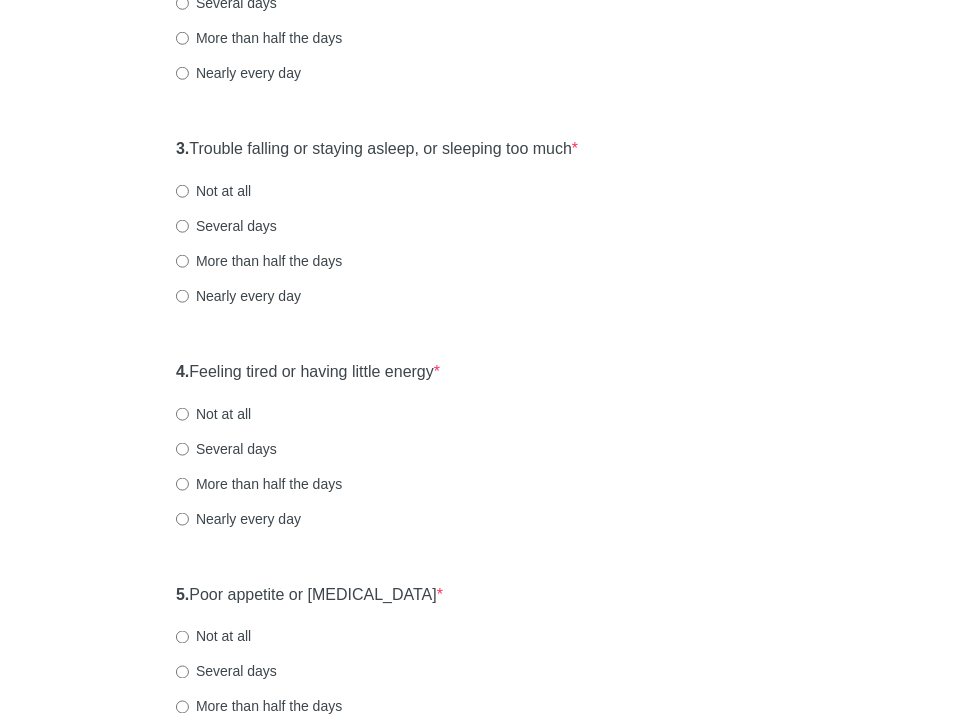 click on "Not at all" at bounding box center (213, 191) 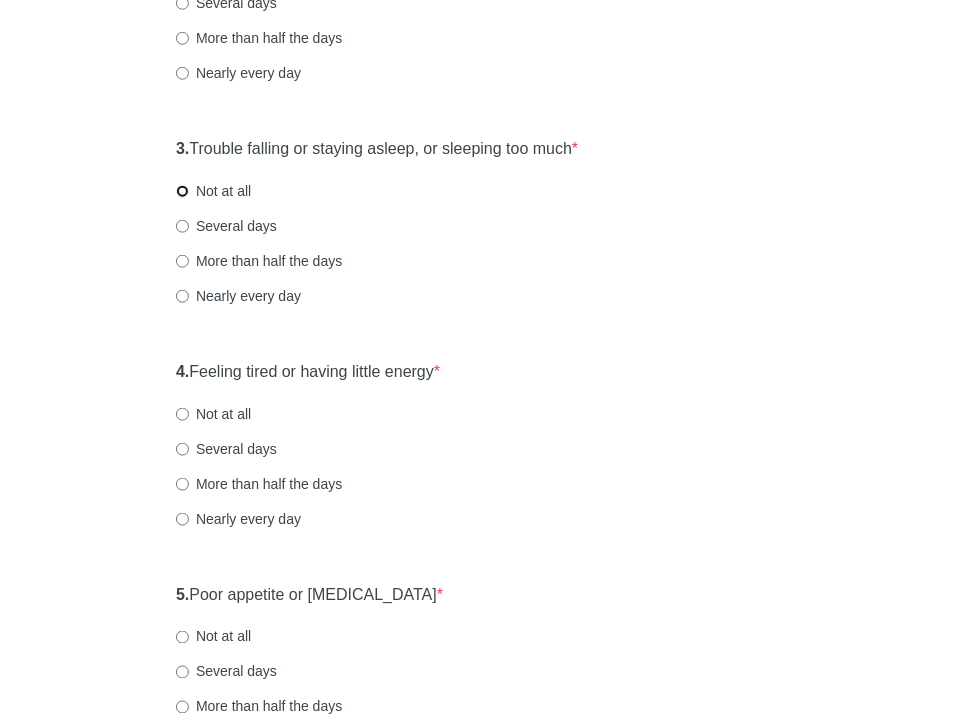 click on "Not at all" at bounding box center (182, 191) 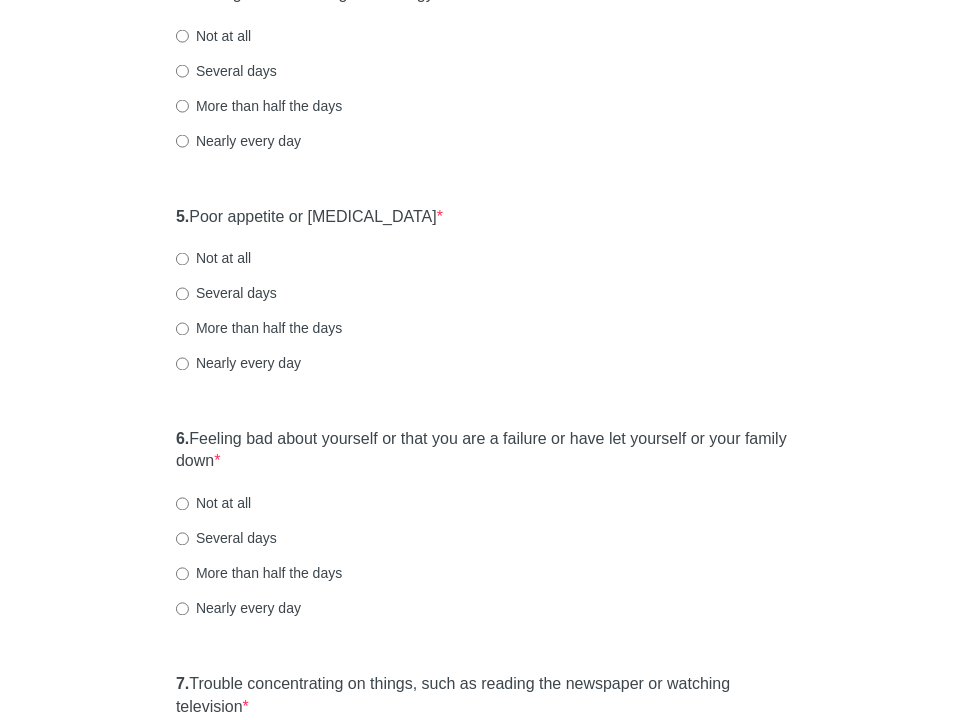 scroll, scrollTop: 964, scrollLeft: 0, axis: vertical 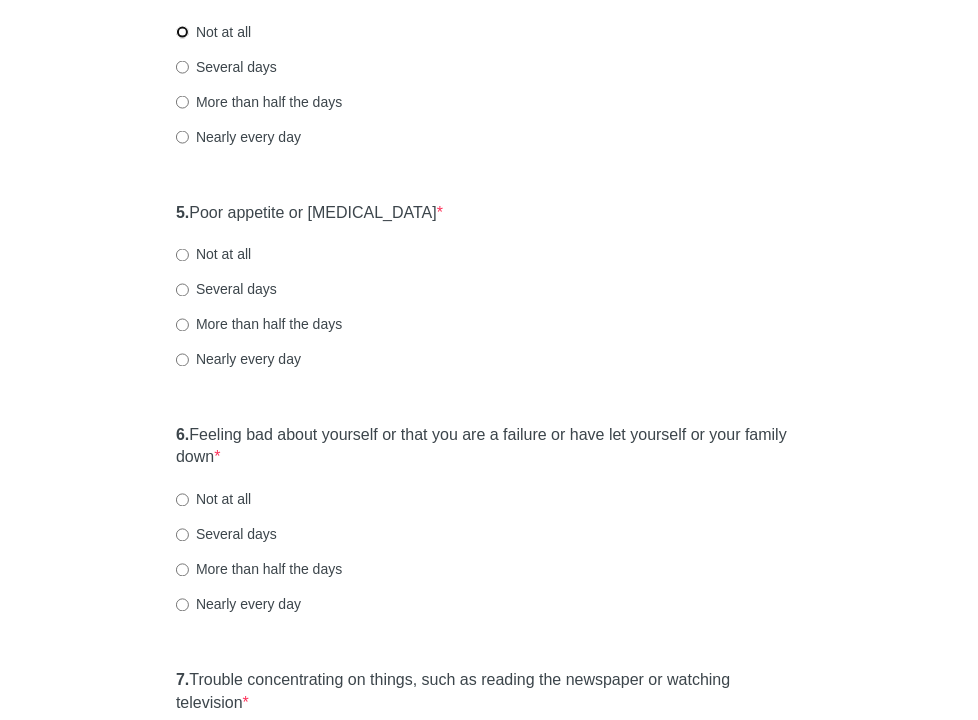 click on "Not at all" at bounding box center (182, 32) 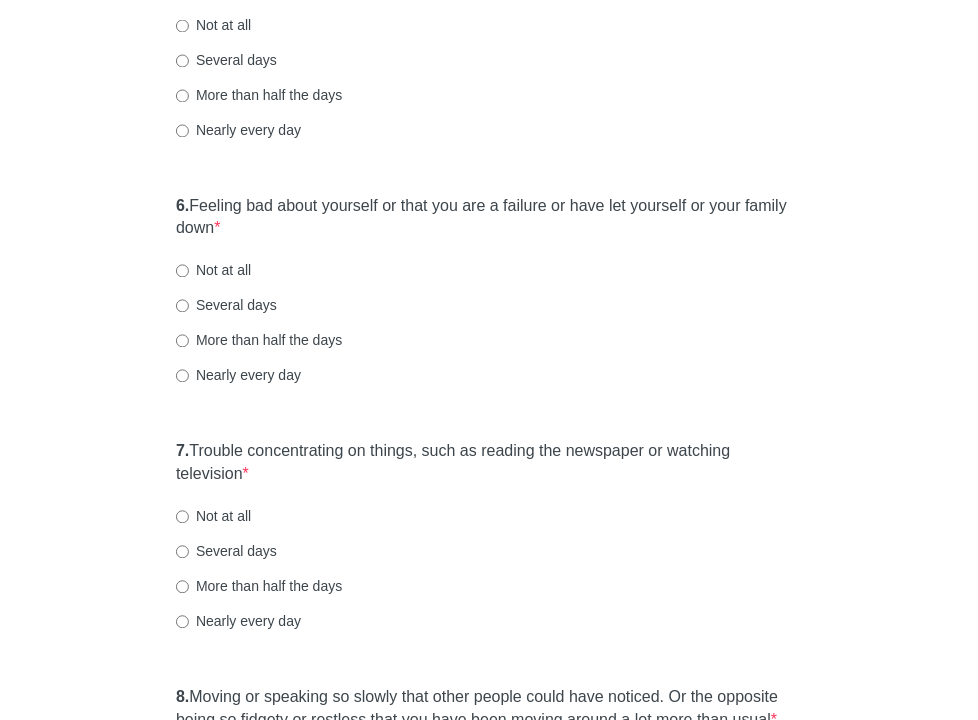 scroll, scrollTop: 1198, scrollLeft: 0, axis: vertical 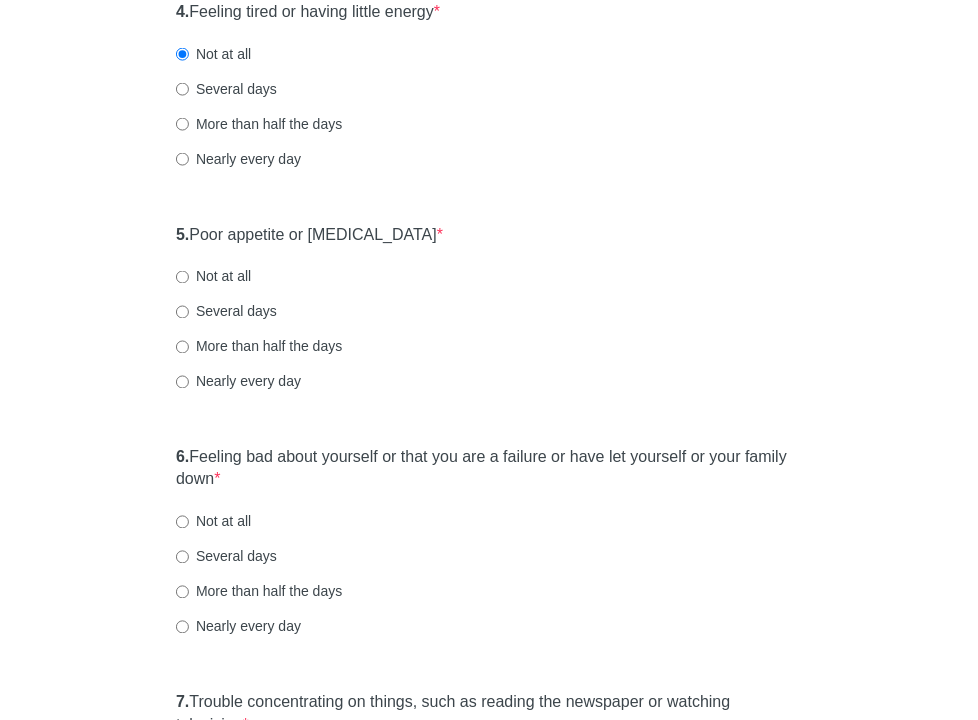 click on "Not at all" at bounding box center (182, 277) 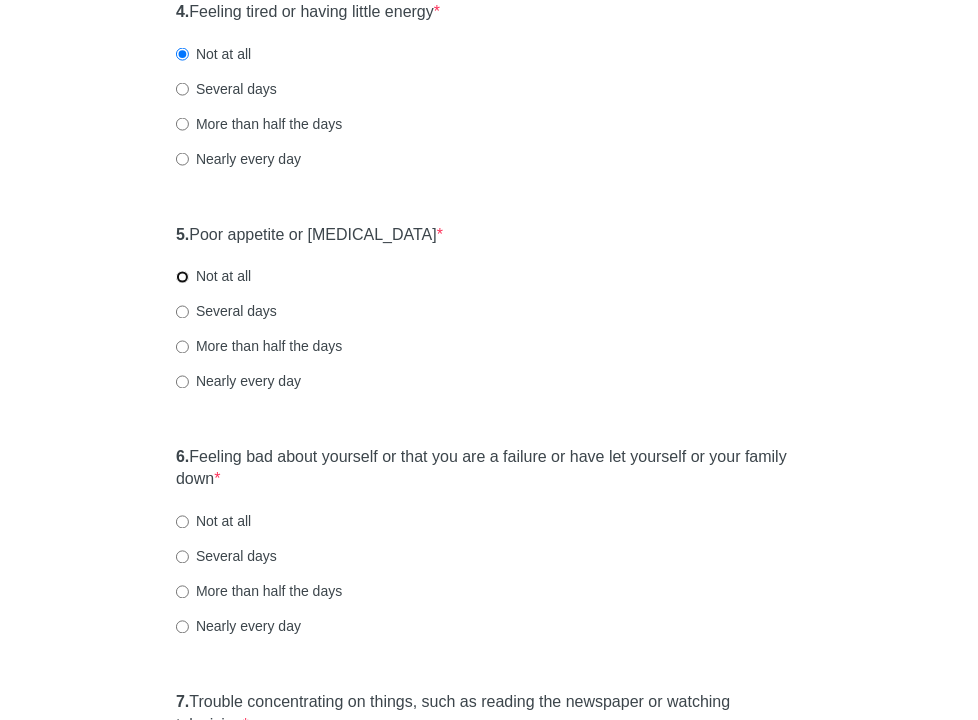 radio on "true" 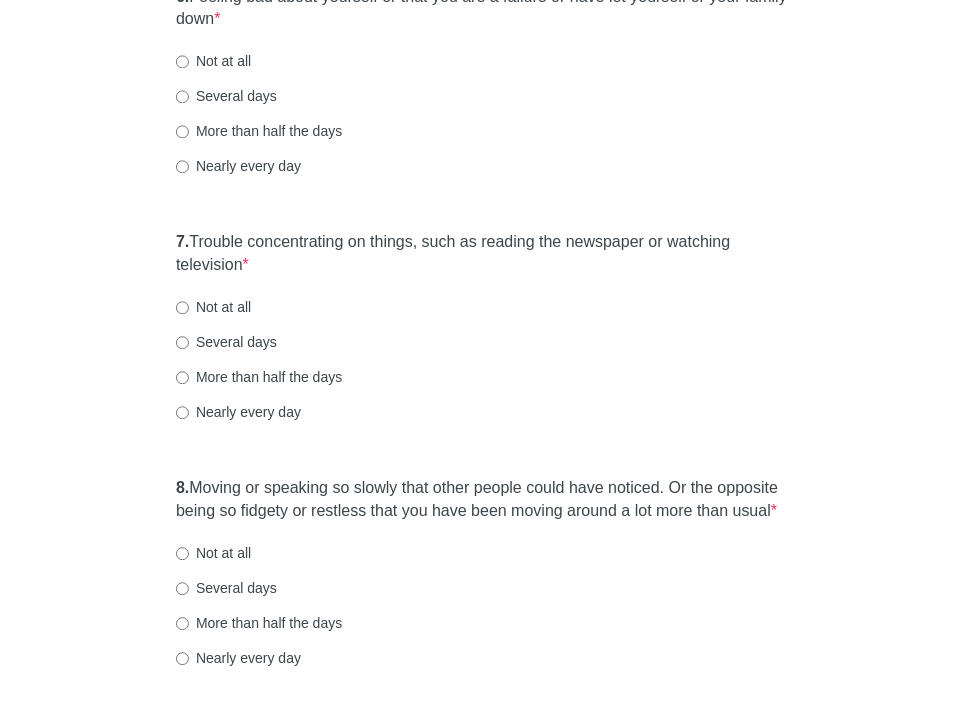 scroll, scrollTop: 1400, scrollLeft: 0, axis: vertical 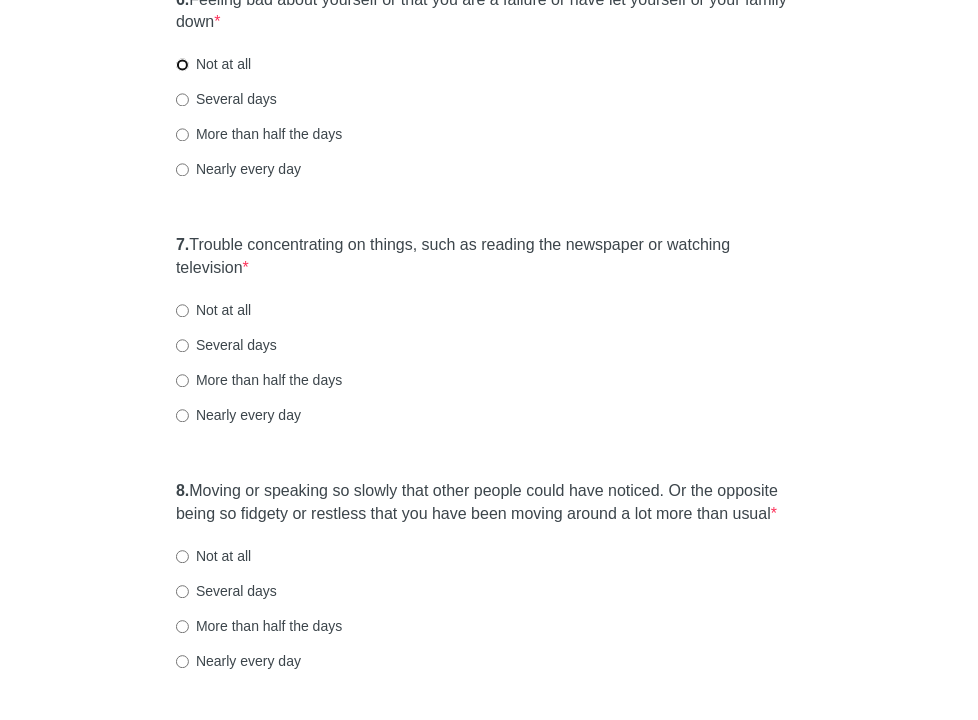 click on "Not at all" at bounding box center [182, 64] 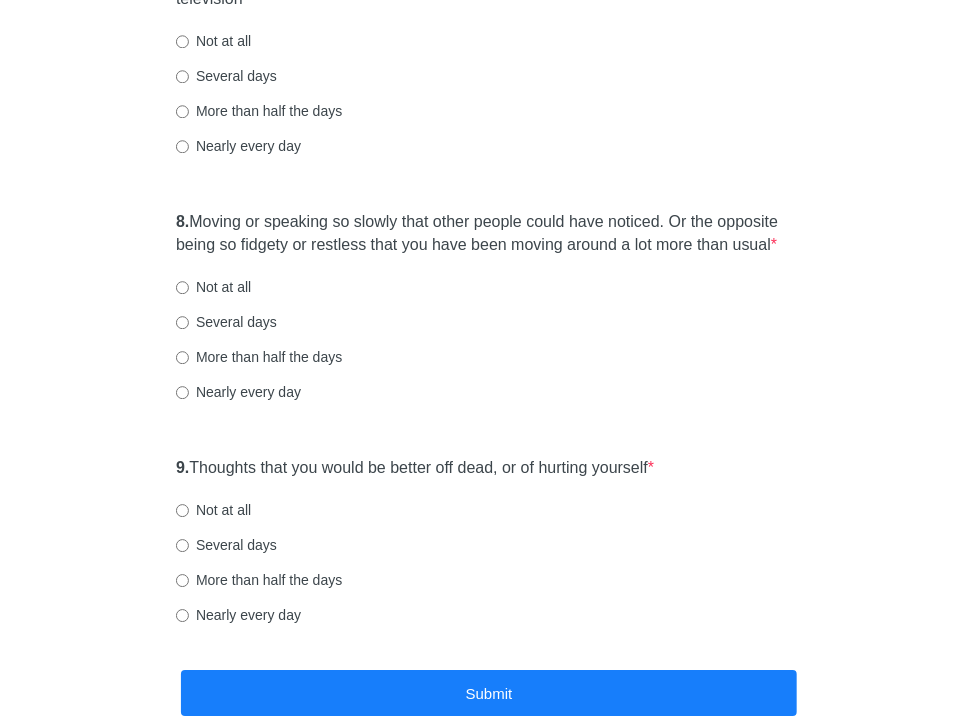 scroll, scrollTop: 1676, scrollLeft: 0, axis: vertical 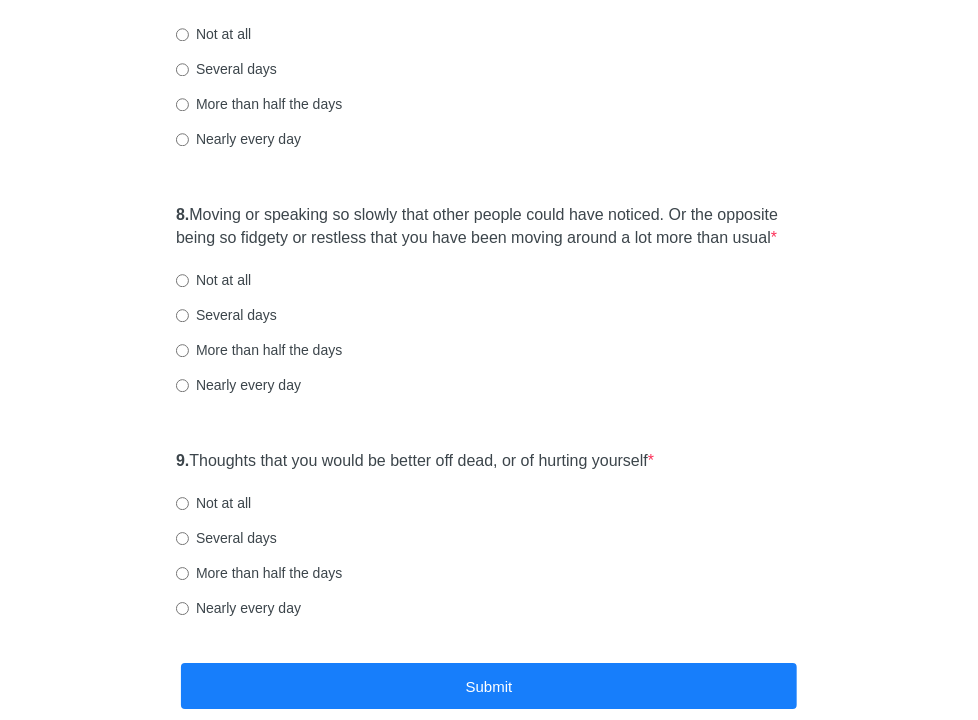 click on "Several days" at bounding box center (182, 69) 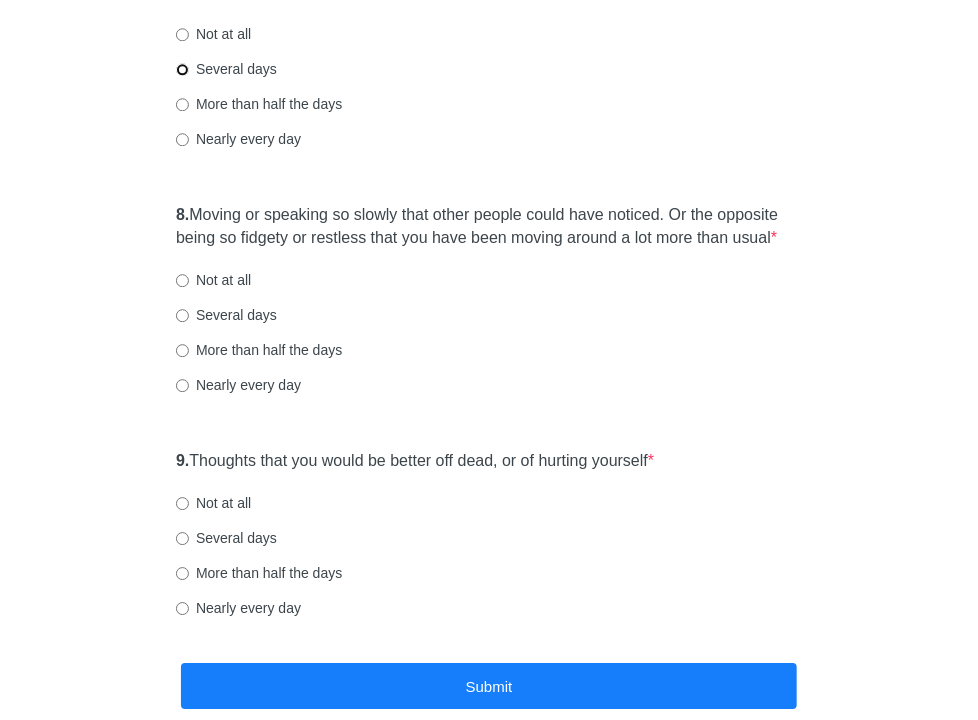 radio on "true" 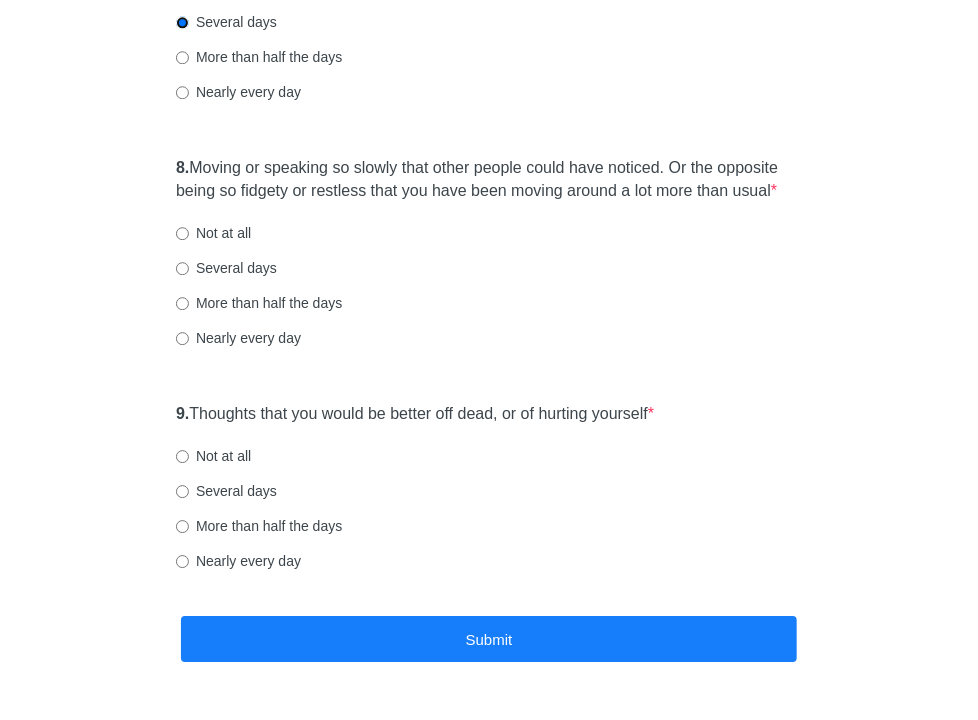 scroll, scrollTop: 1728, scrollLeft: 0, axis: vertical 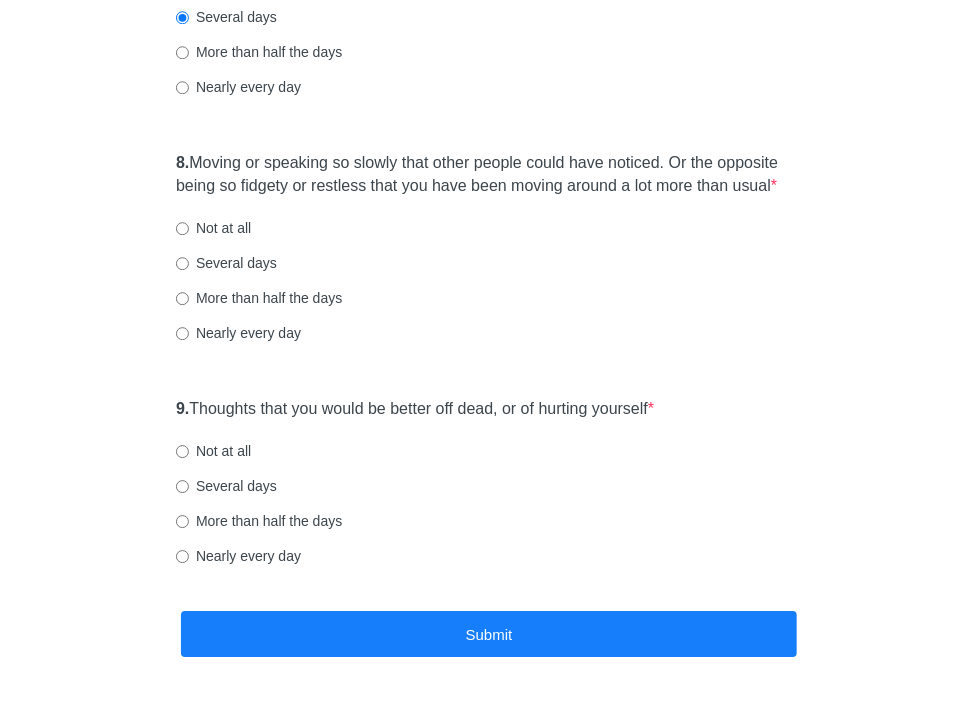 click on "Not at all" at bounding box center (213, 228) 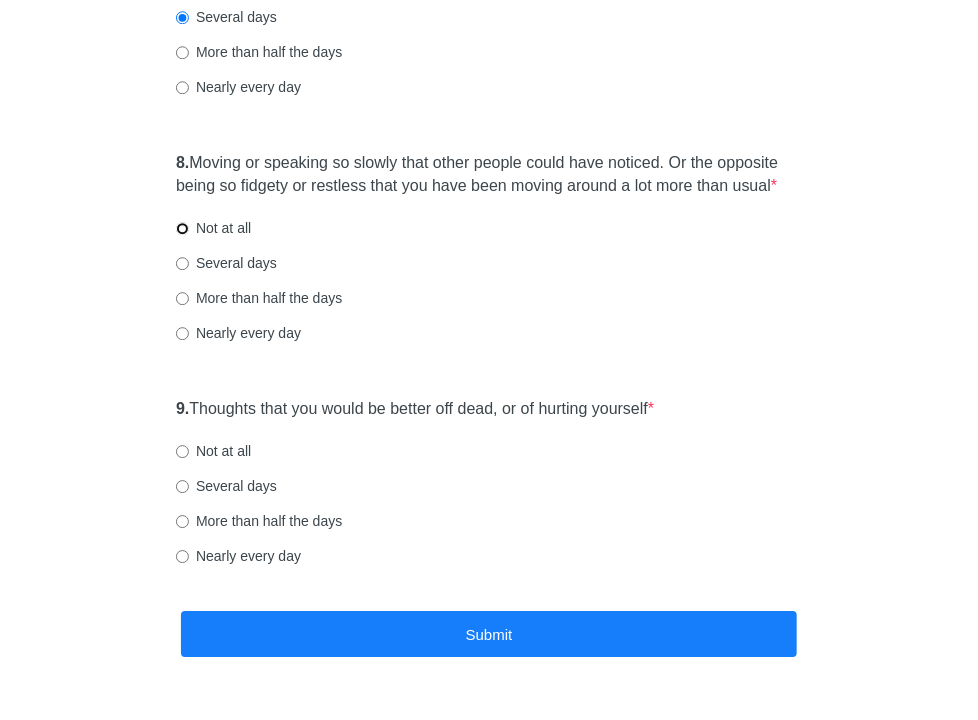 click on "Not at all" at bounding box center [182, 228] 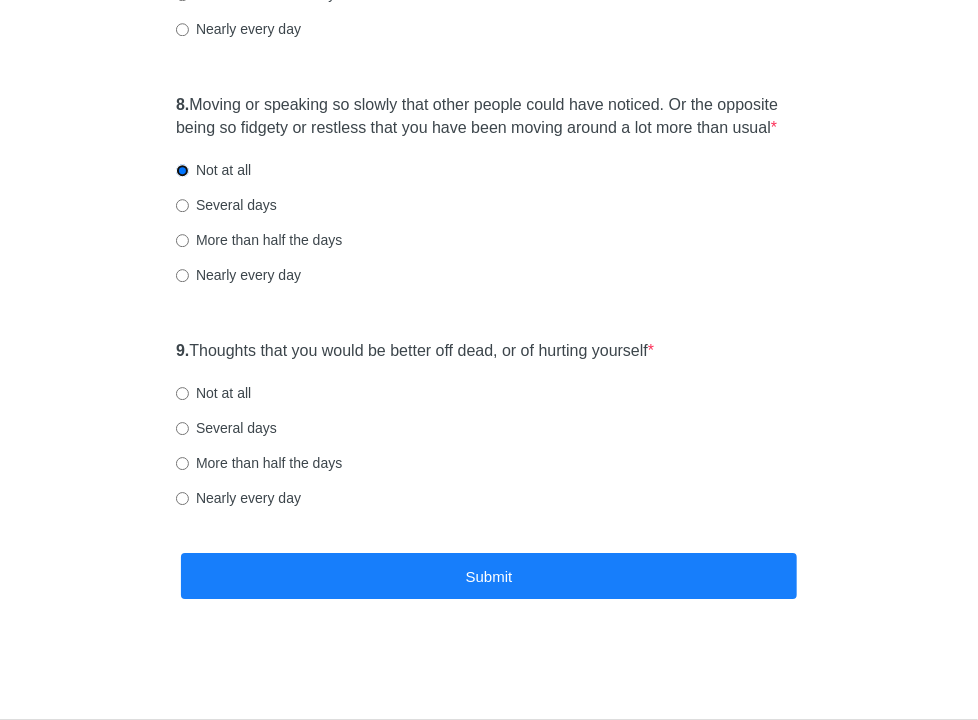 scroll, scrollTop: 1882, scrollLeft: 0, axis: vertical 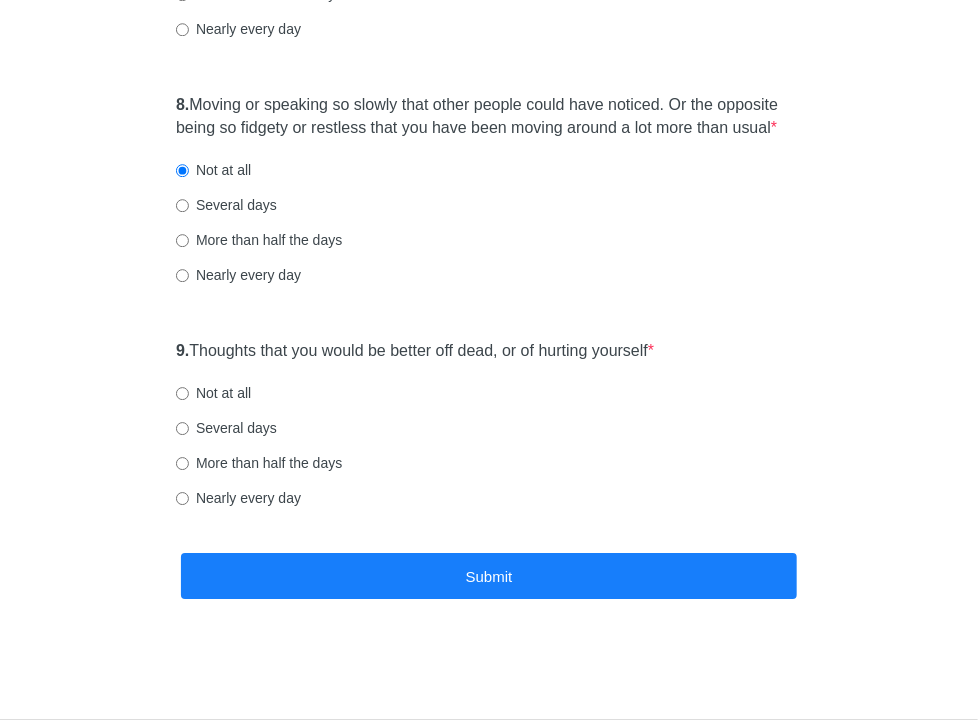 click on "Not at all" at bounding box center [182, 393] 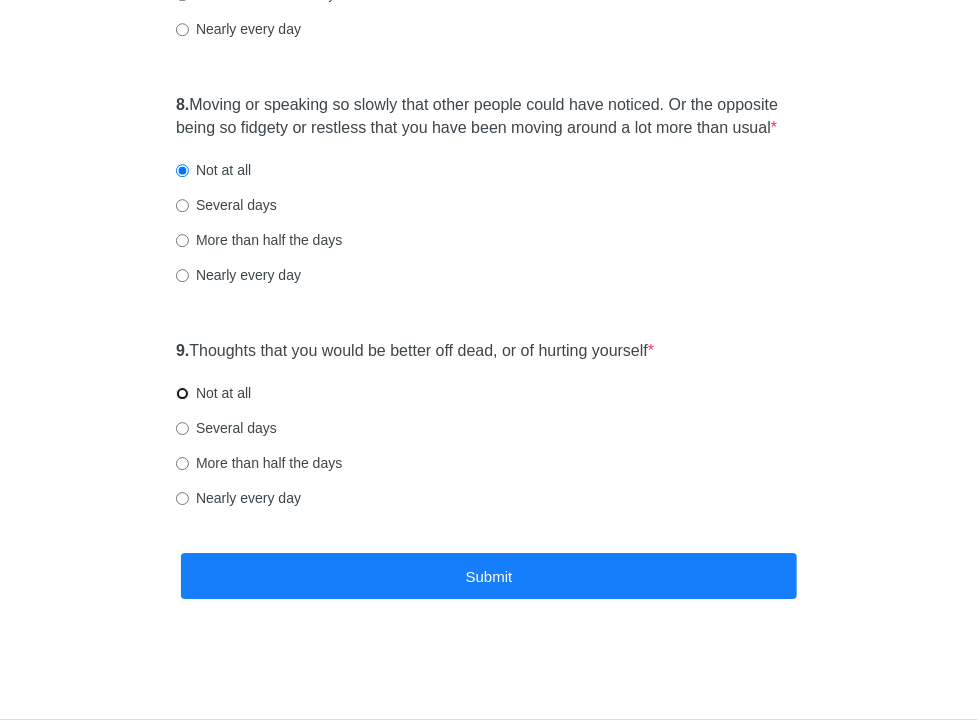 radio on "true" 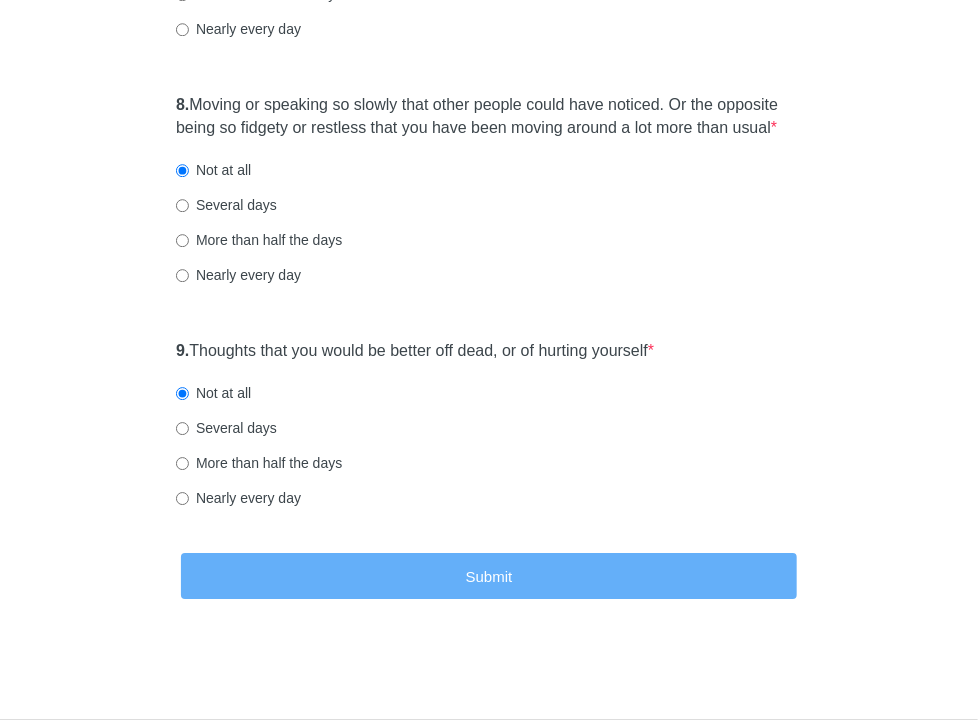 click on "Submit" at bounding box center (489, 576) 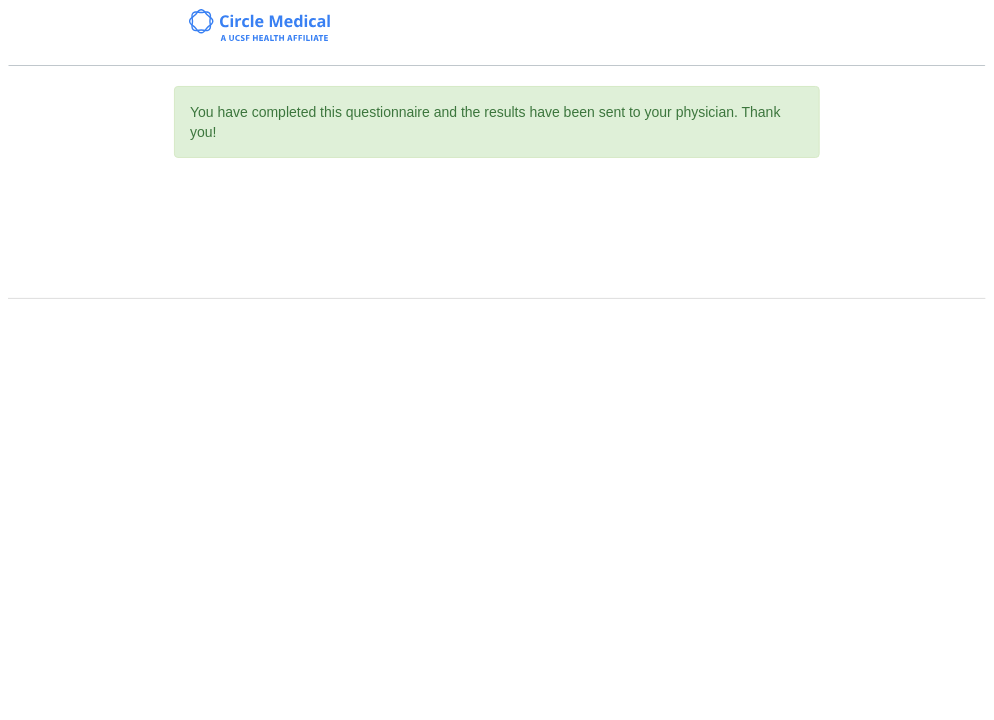 scroll, scrollTop: 0, scrollLeft: 0, axis: both 